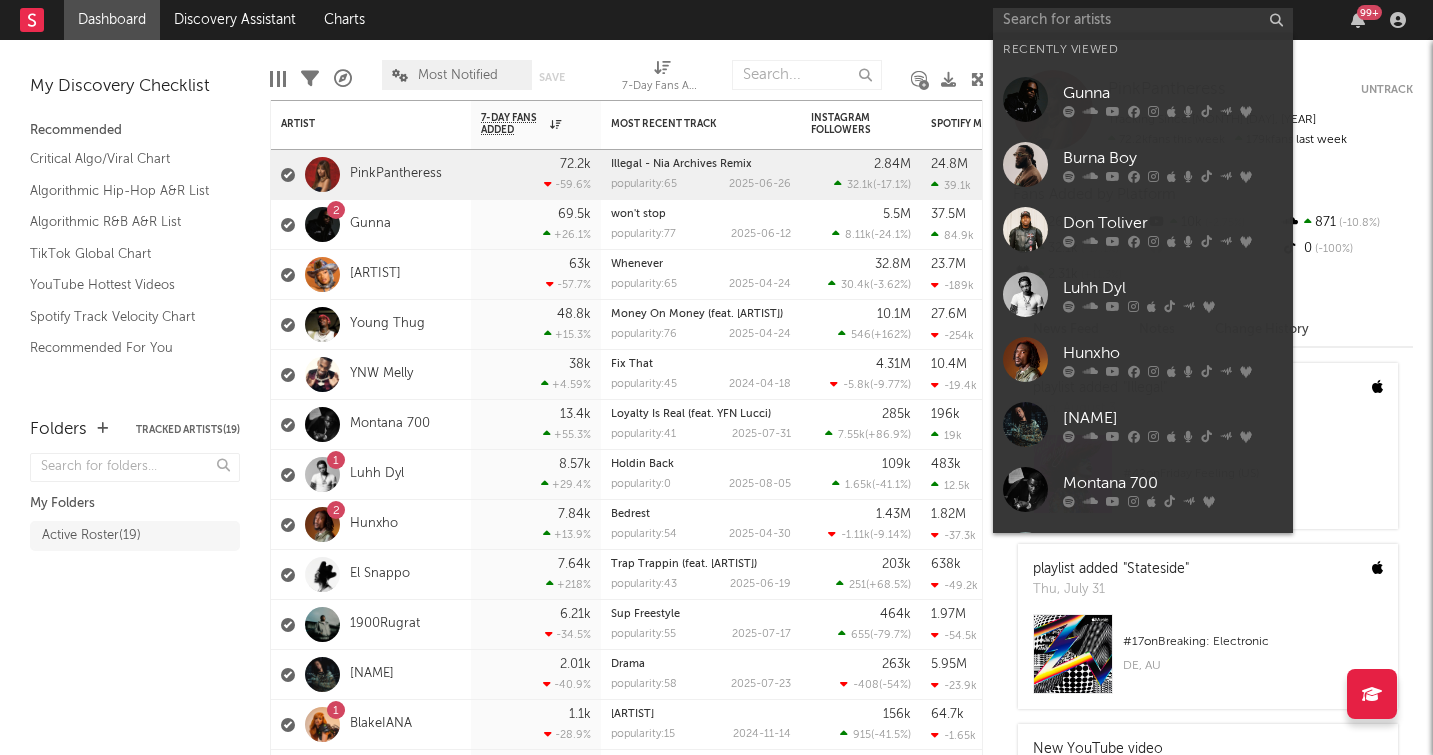 scroll, scrollTop: 0, scrollLeft: 0, axis: both 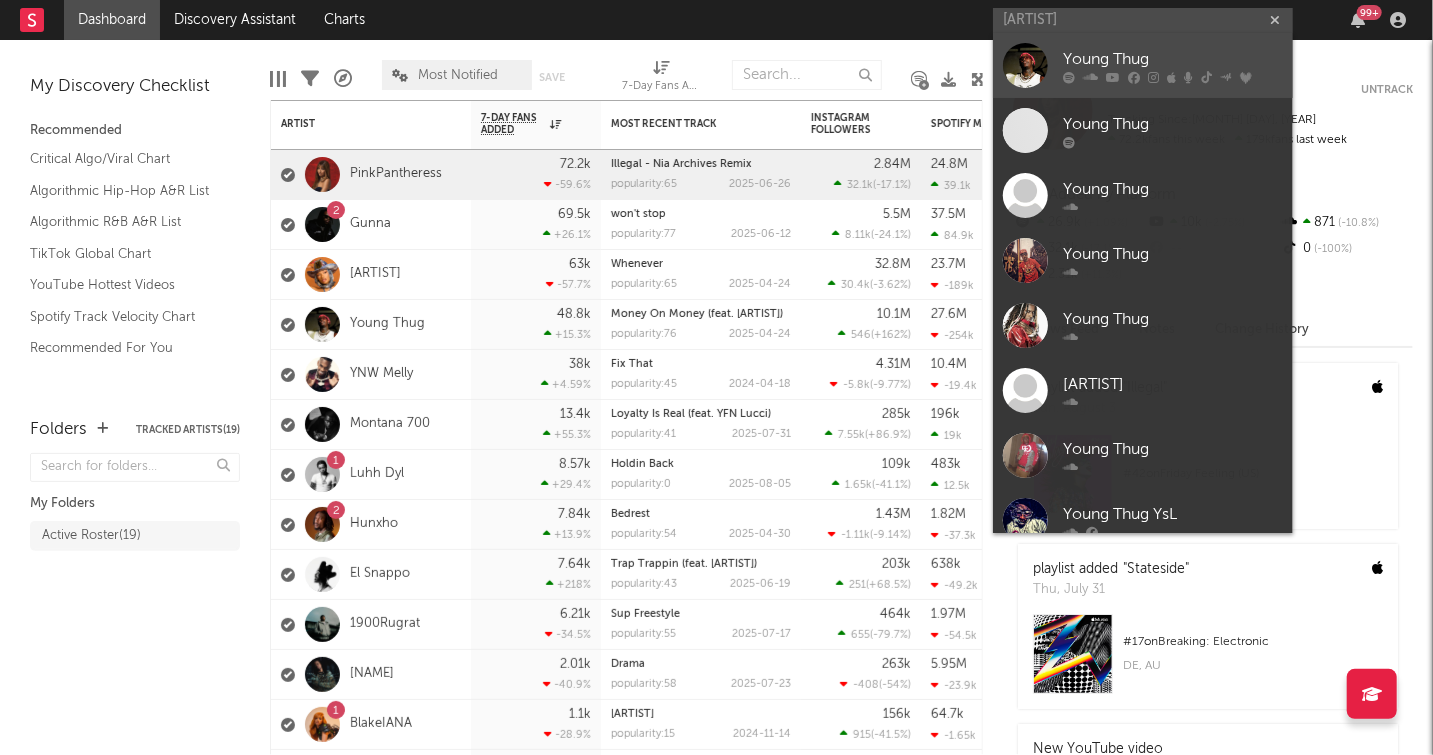 type on "[ARTIST]" 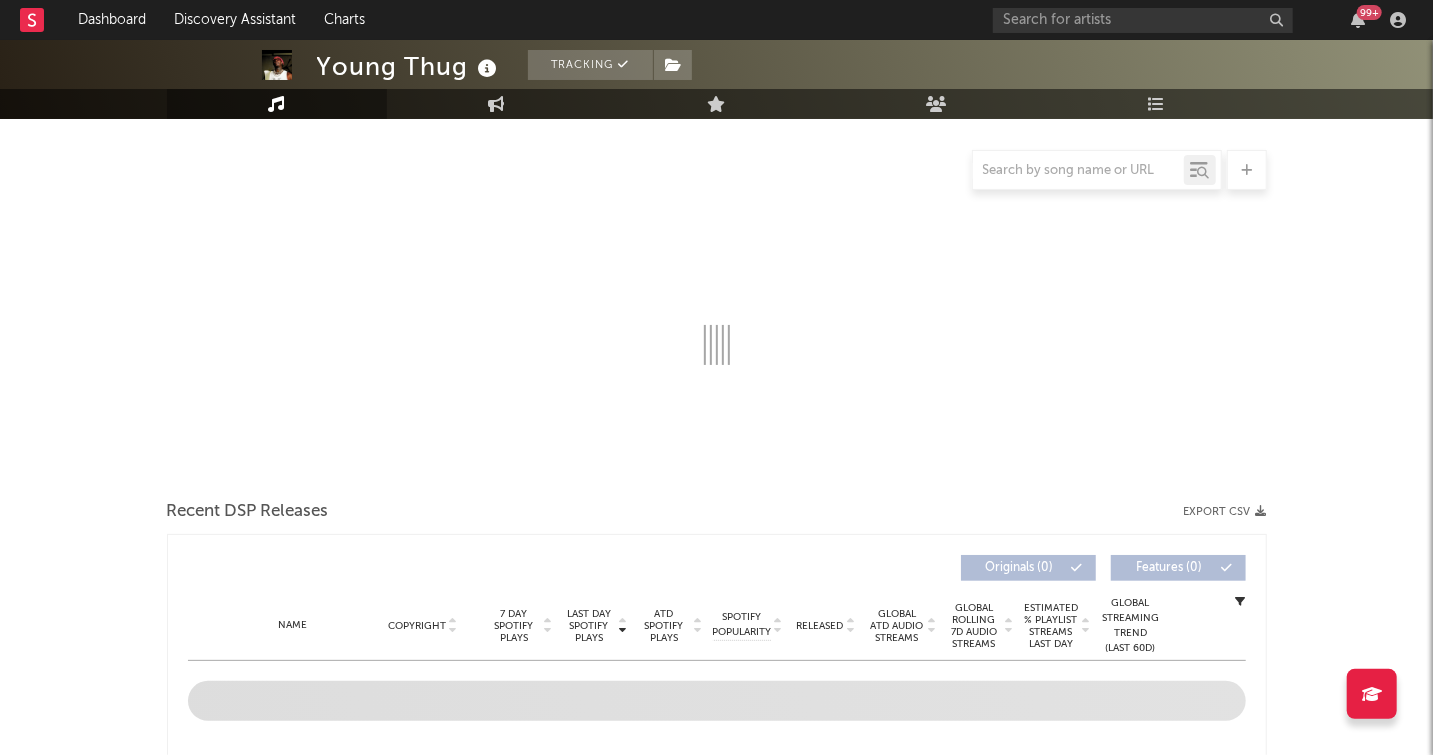 scroll, scrollTop: 240, scrollLeft: 0, axis: vertical 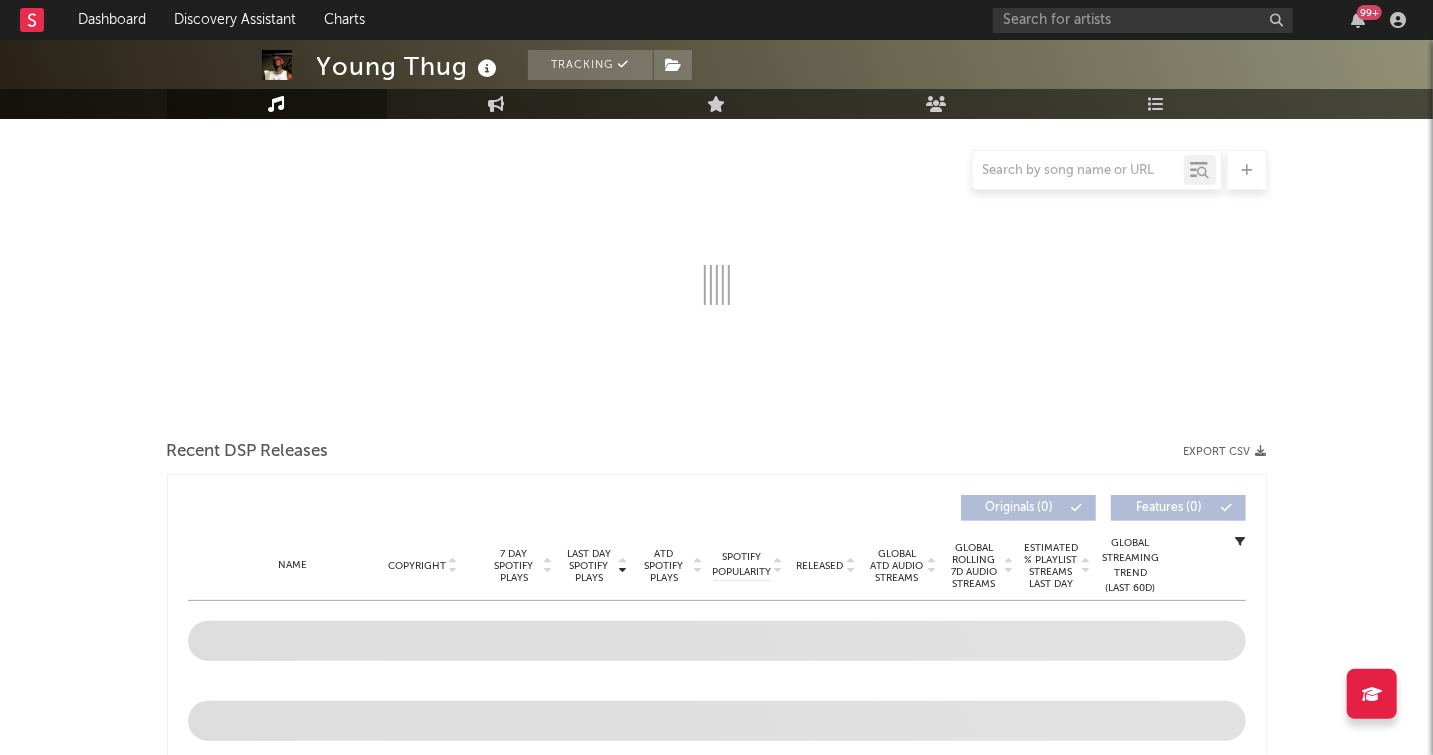 select on "6m" 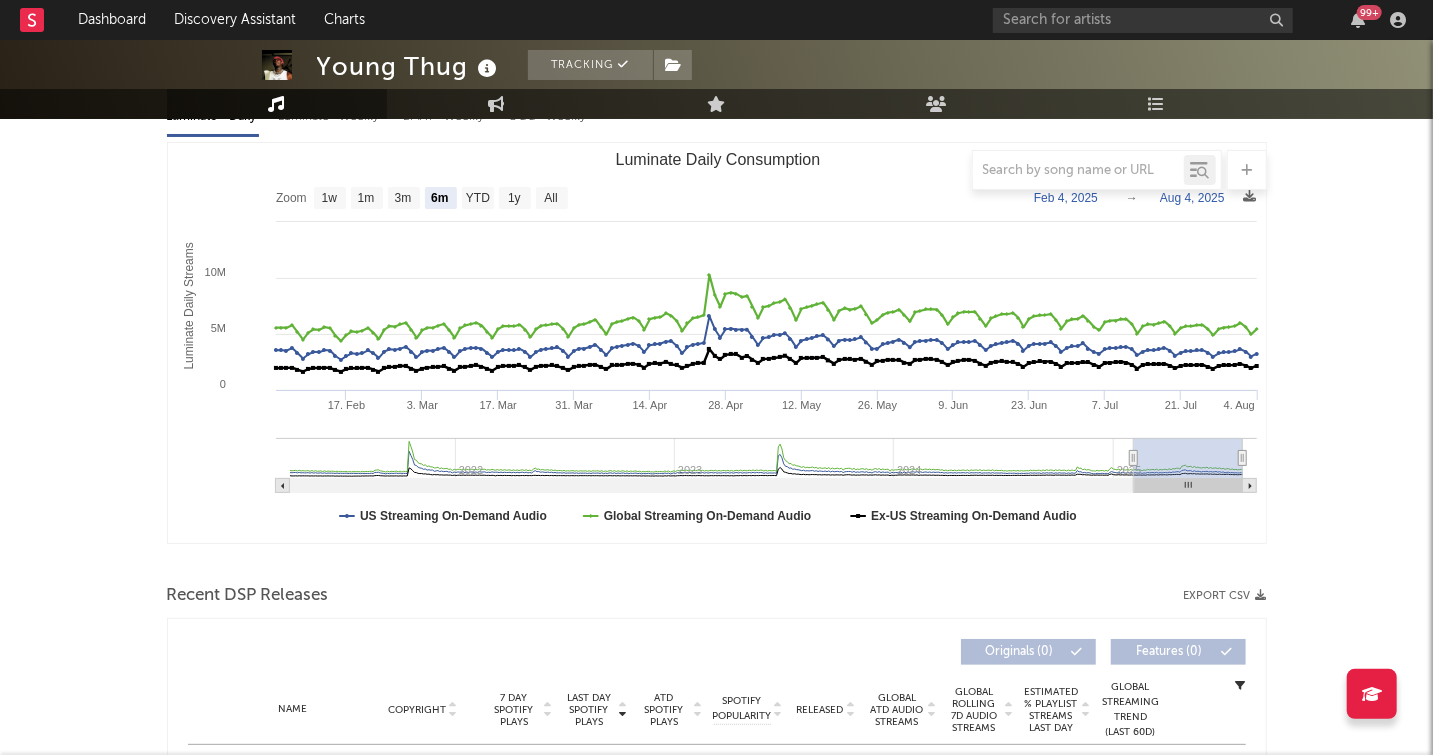 scroll, scrollTop: 1127, scrollLeft: 0, axis: vertical 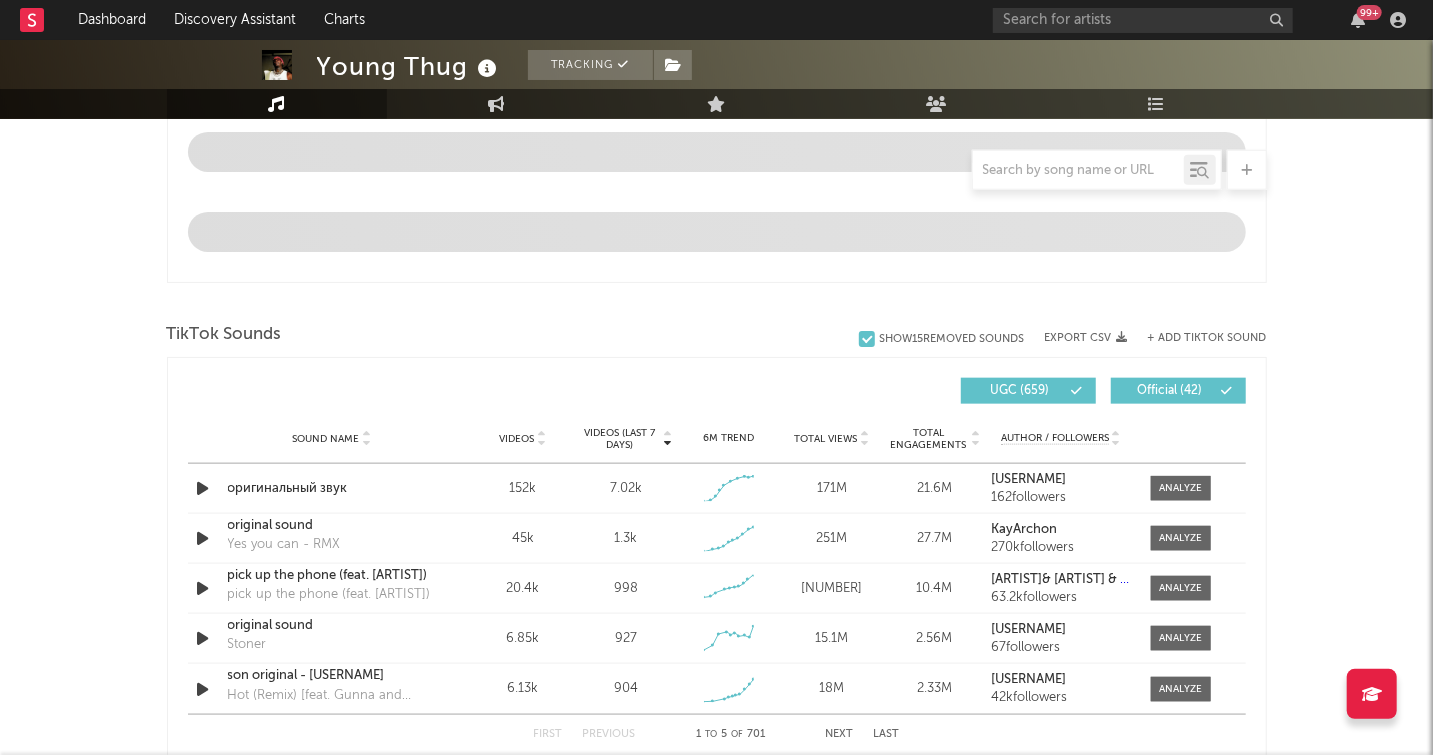 click on "TikTok Sounds" at bounding box center [717, 335] 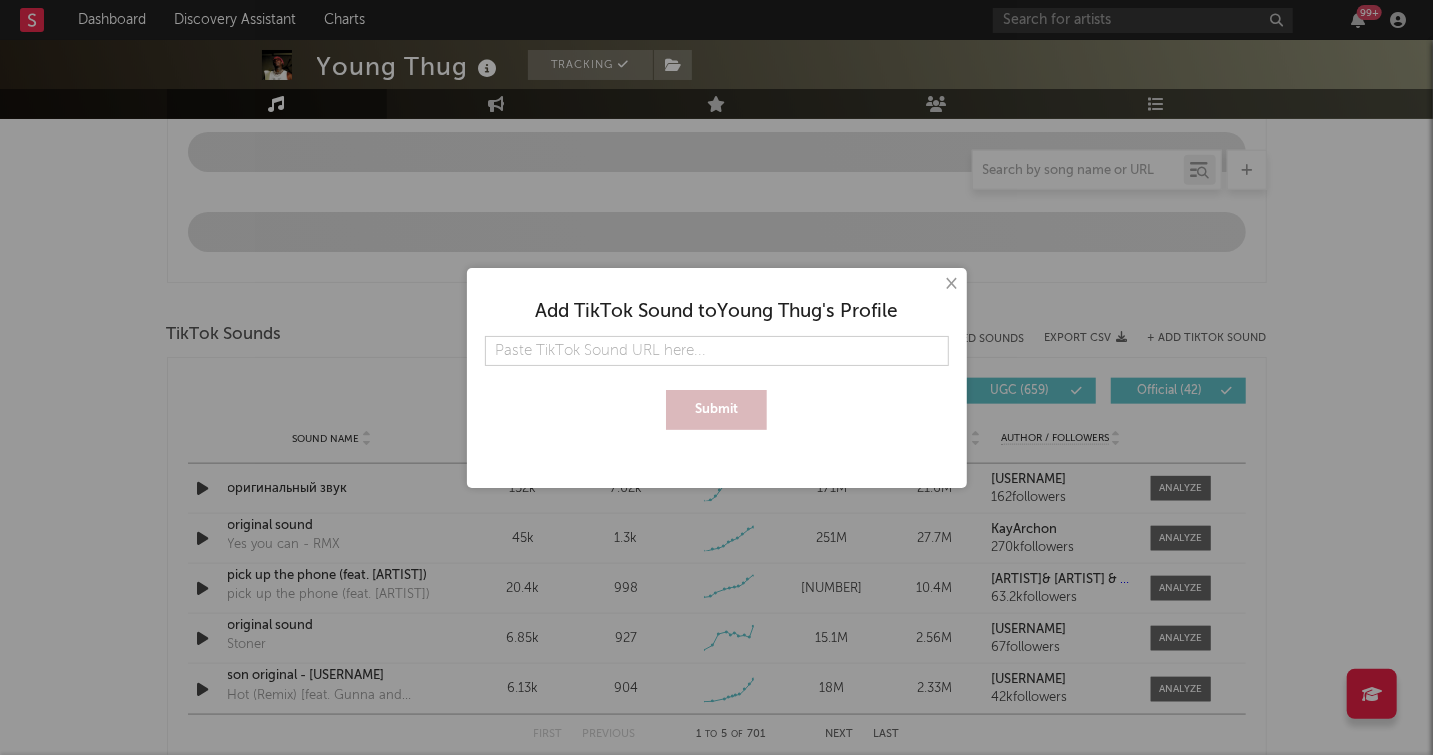 click at bounding box center (717, 351) 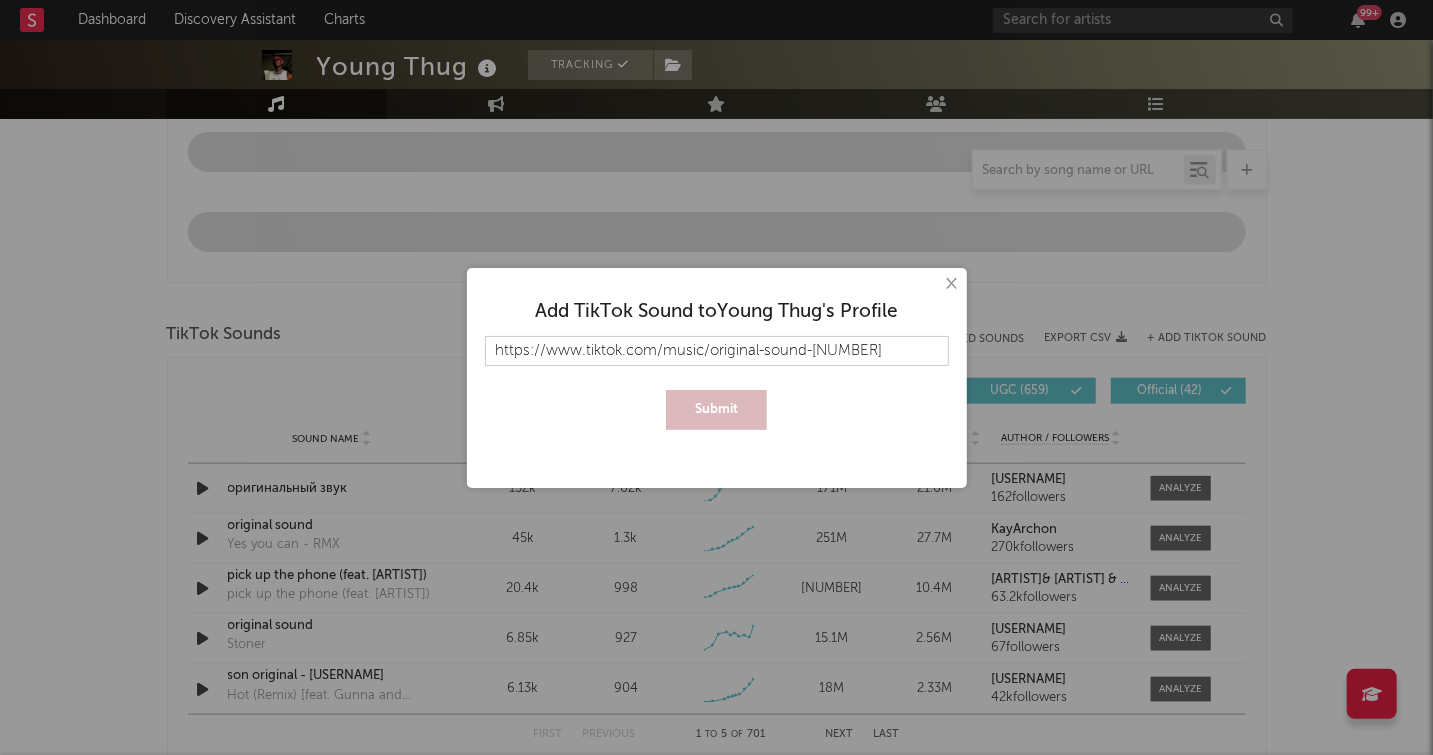 scroll, scrollTop: 0, scrollLeft: 28, axis: horizontal 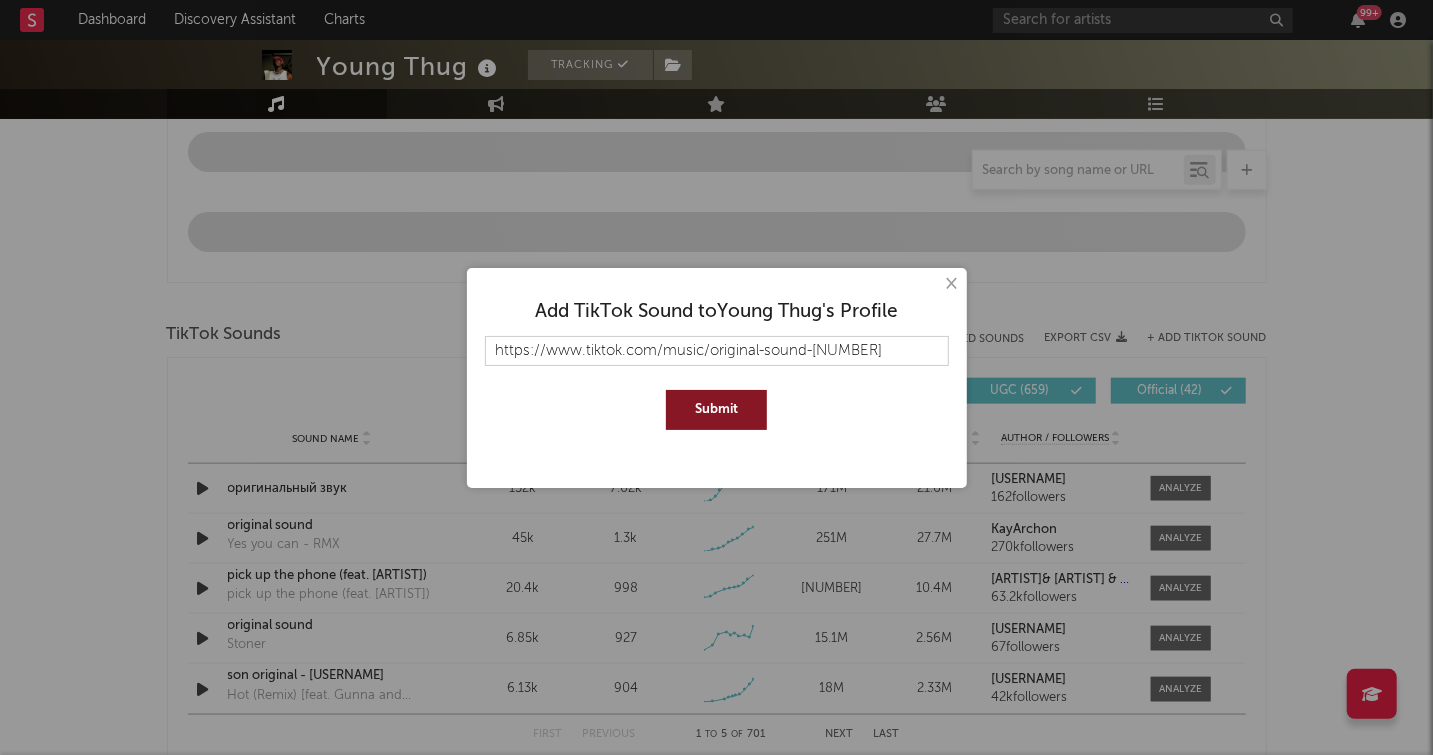 type on "https://www.tiktok.com/music/original-sound-[NUMBER]" 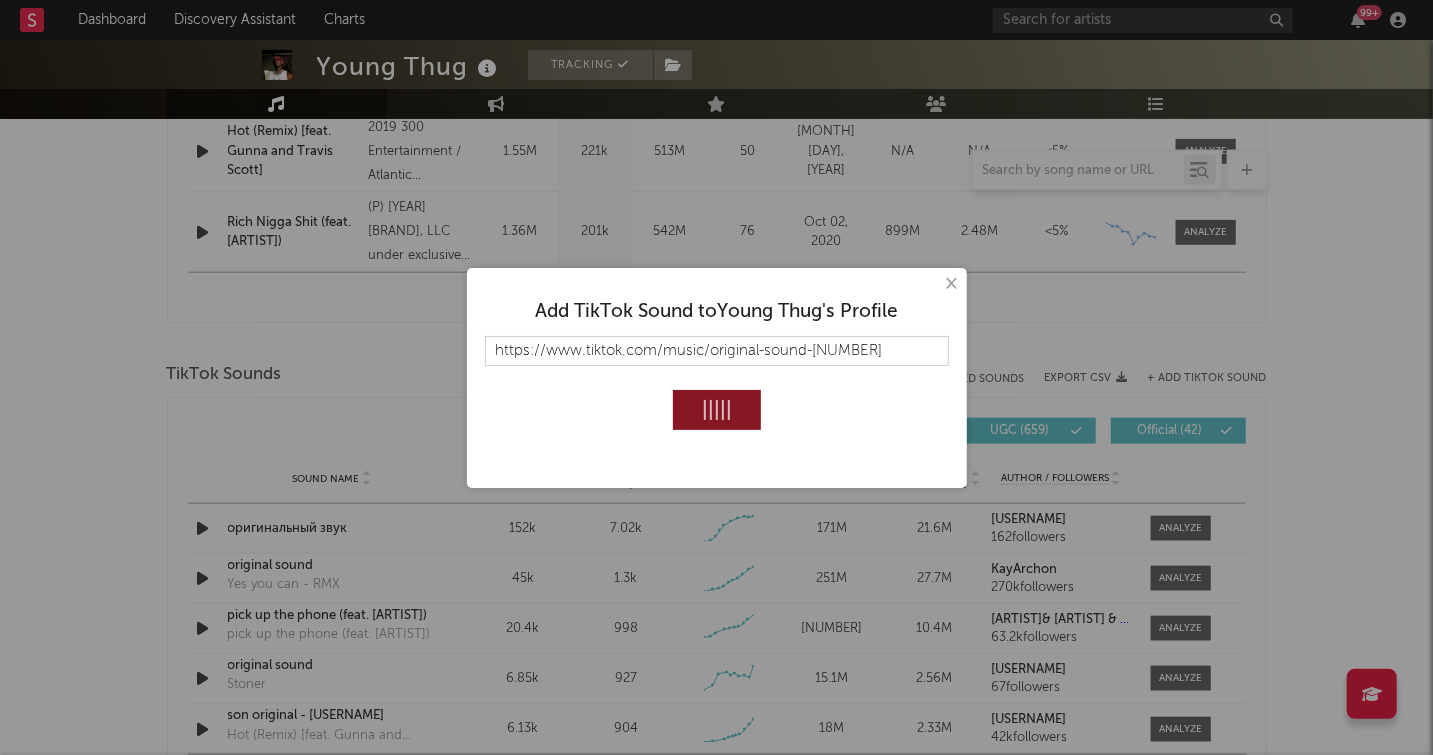 type 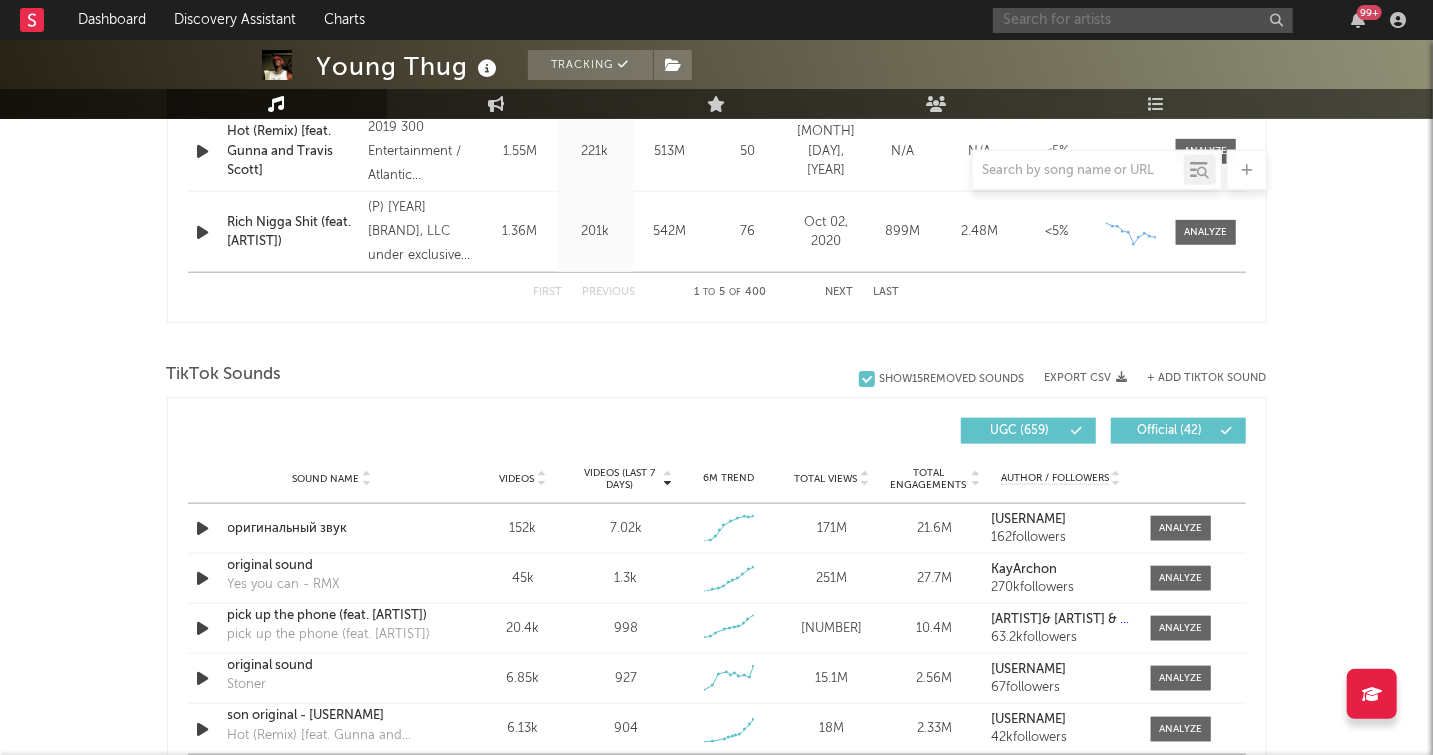 click at bounding box center (1143, 20) 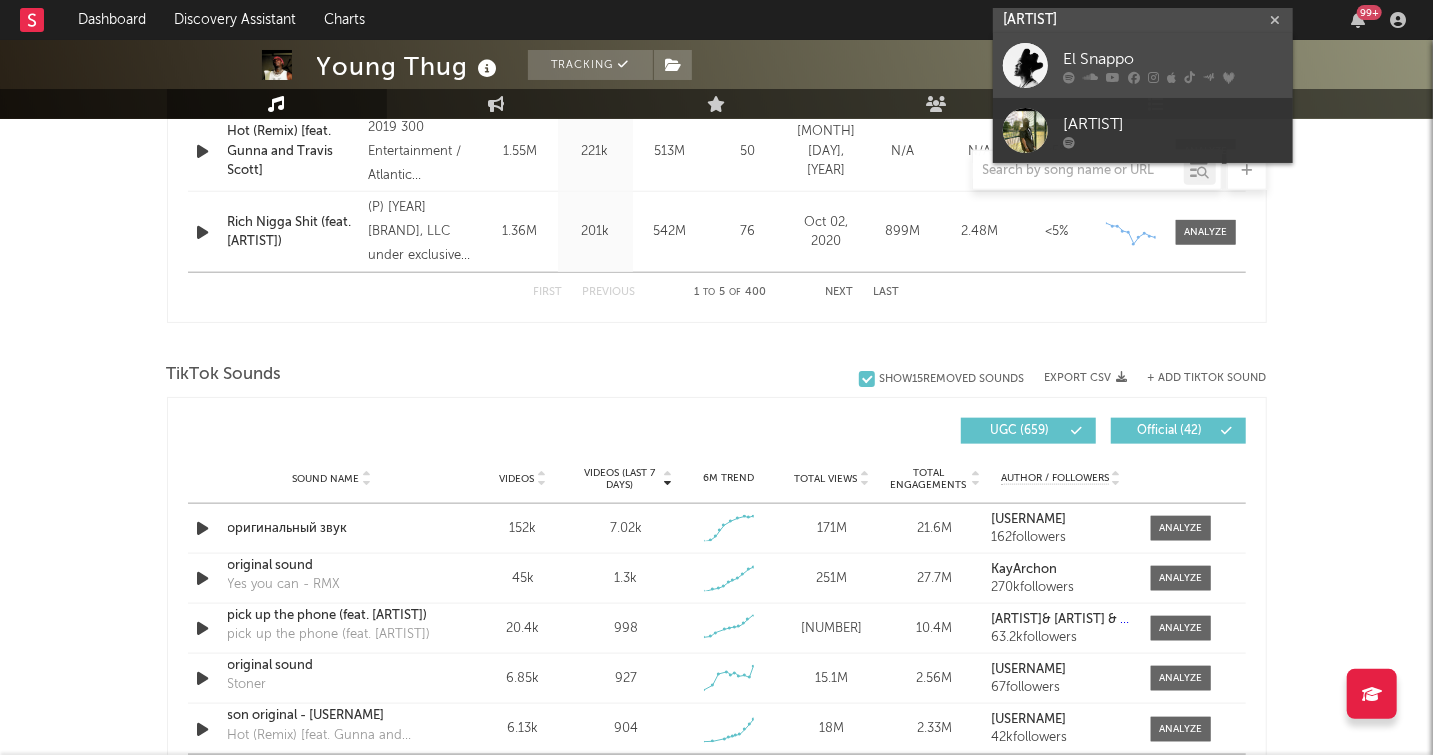 type on "[ARTIST]" 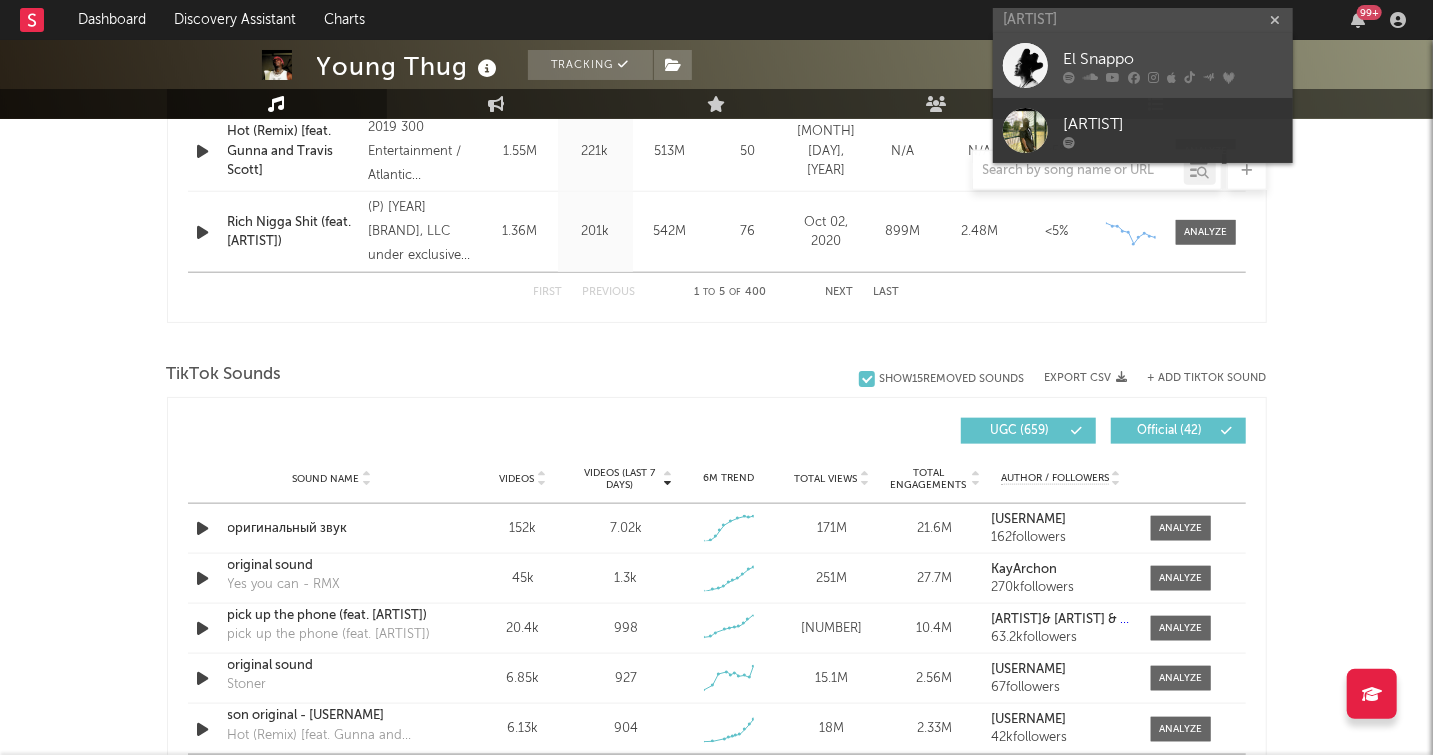 click on "El Snappo" at bounding box center (1173, 60) 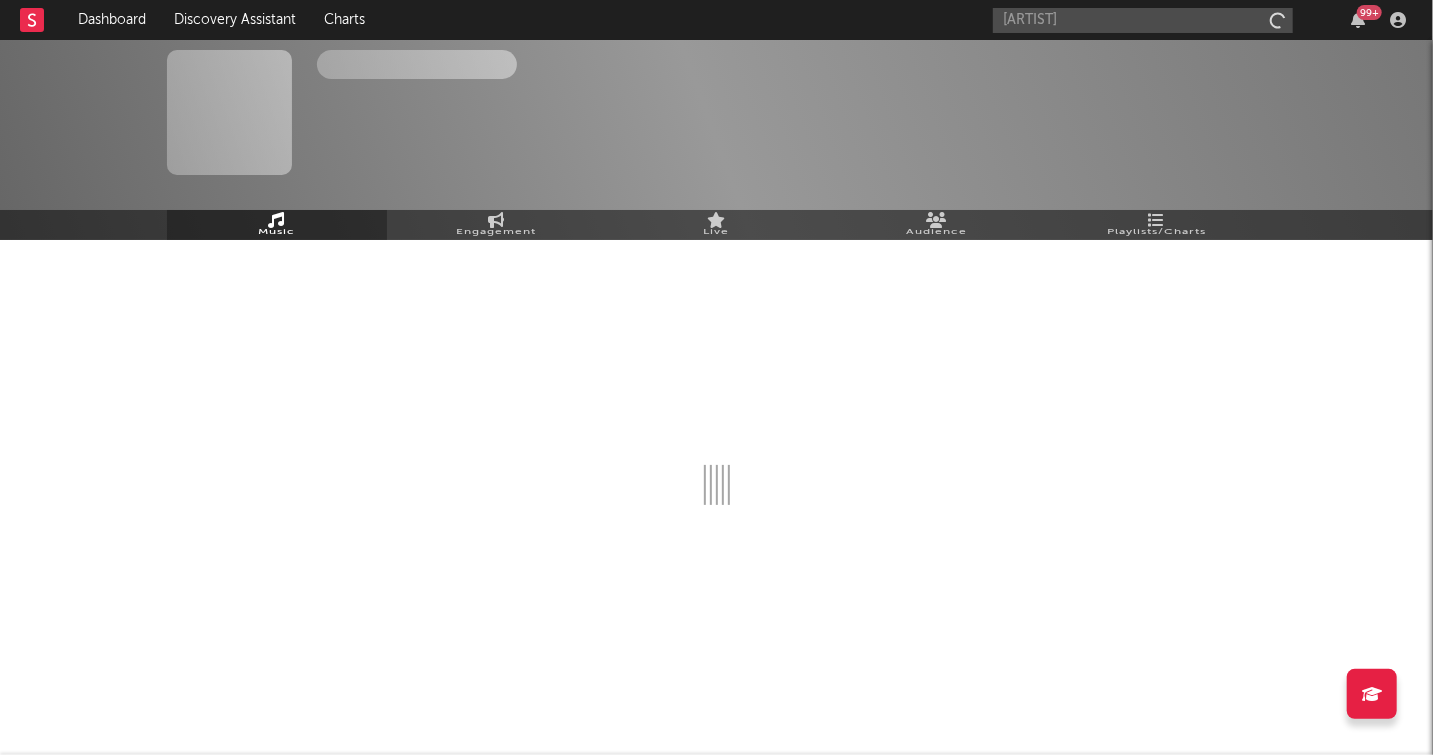type 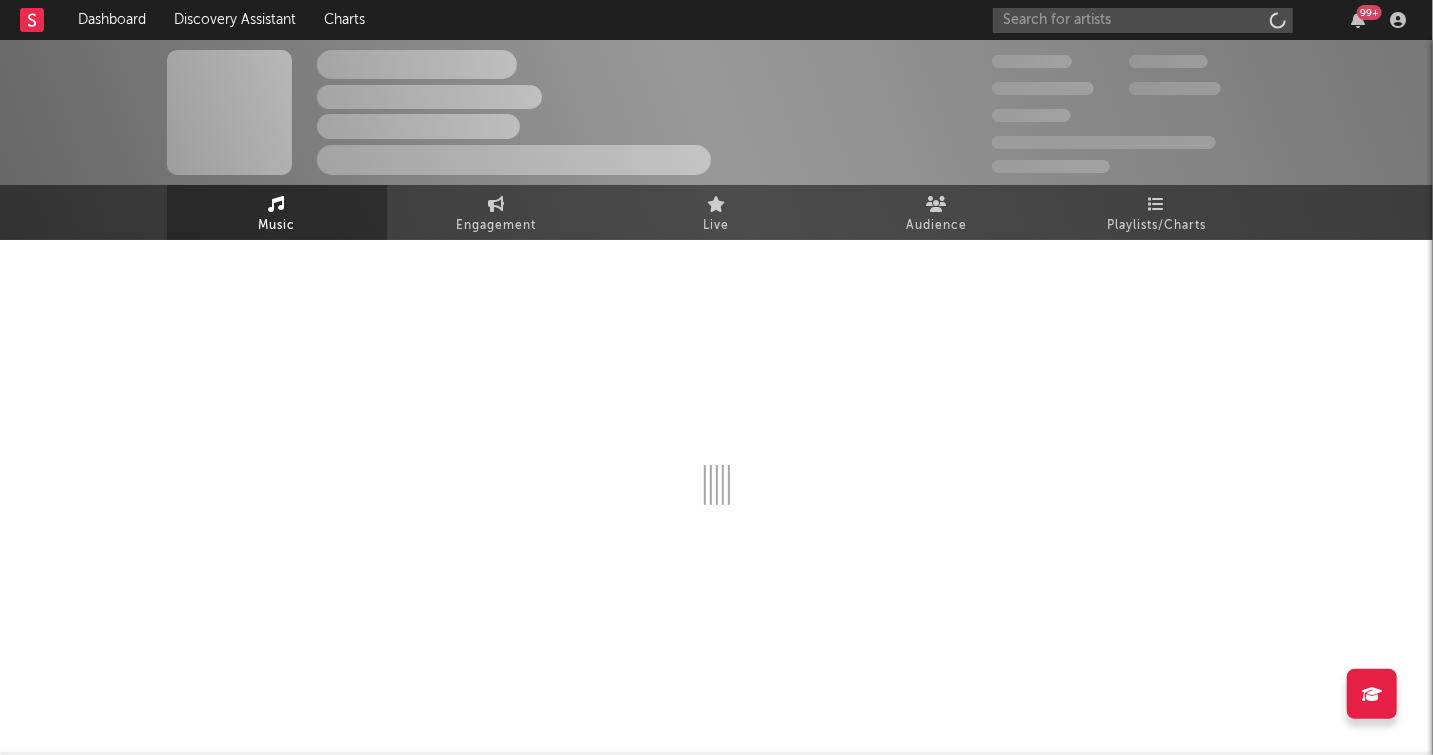 scroll, scrollTop: 0, scrollLeft: 0, axis: both 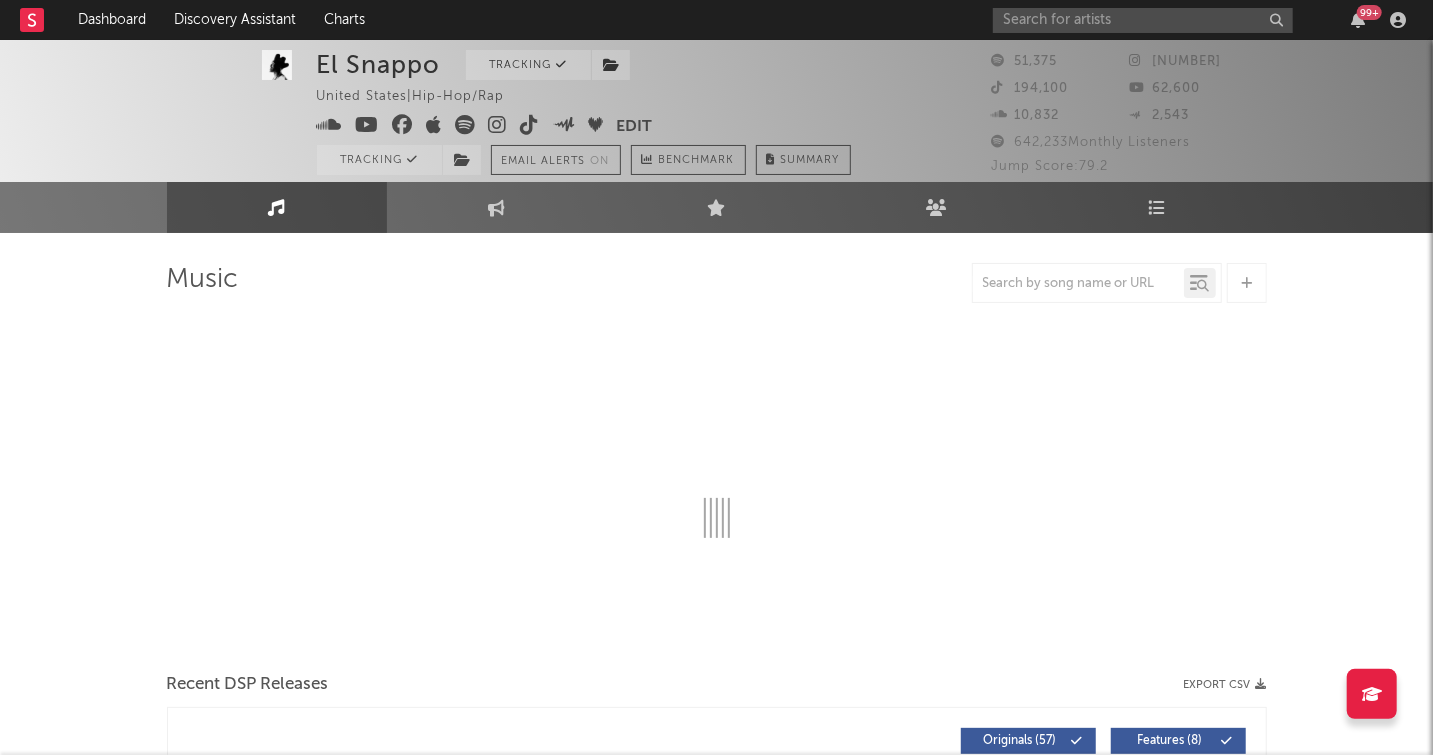 select on "6m" 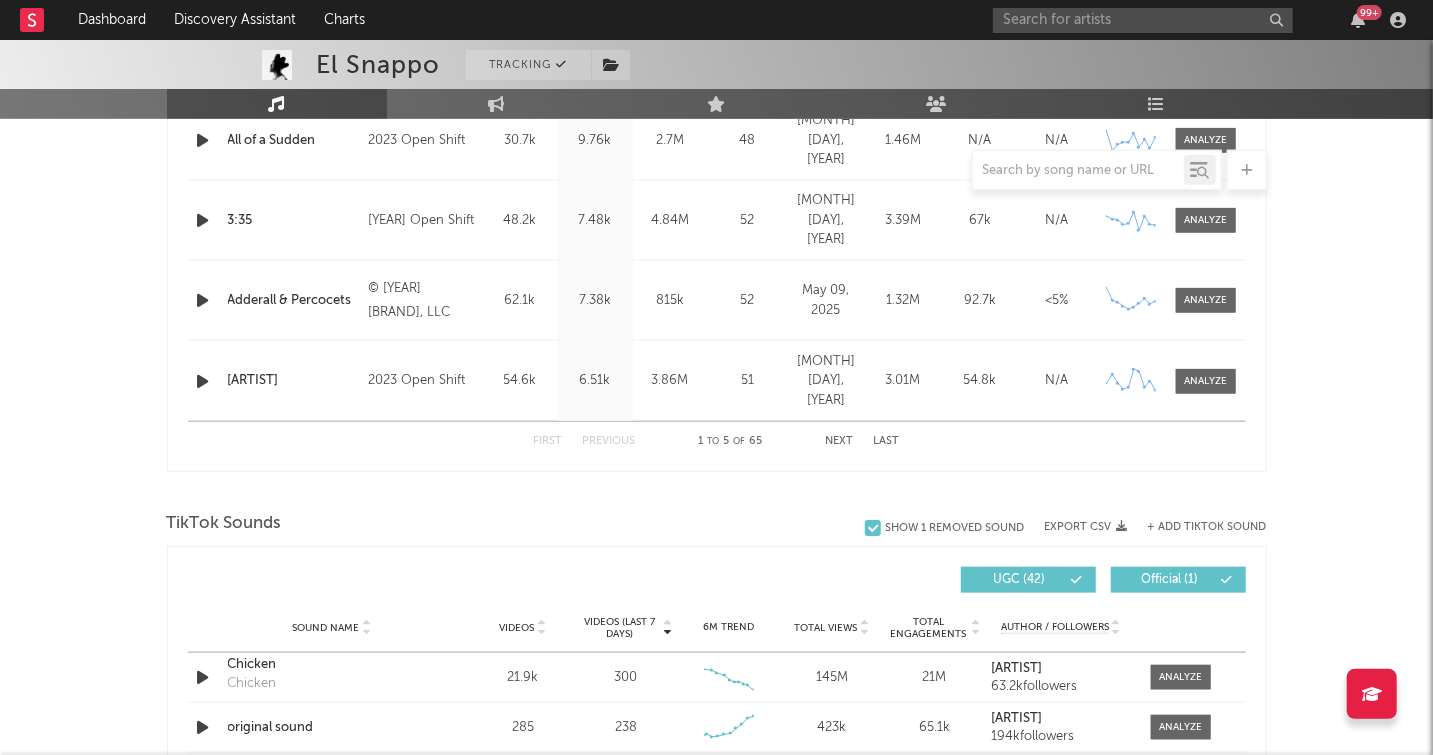 scroll, scrollTop: 994, scrollLeft: 0, axis: vertical 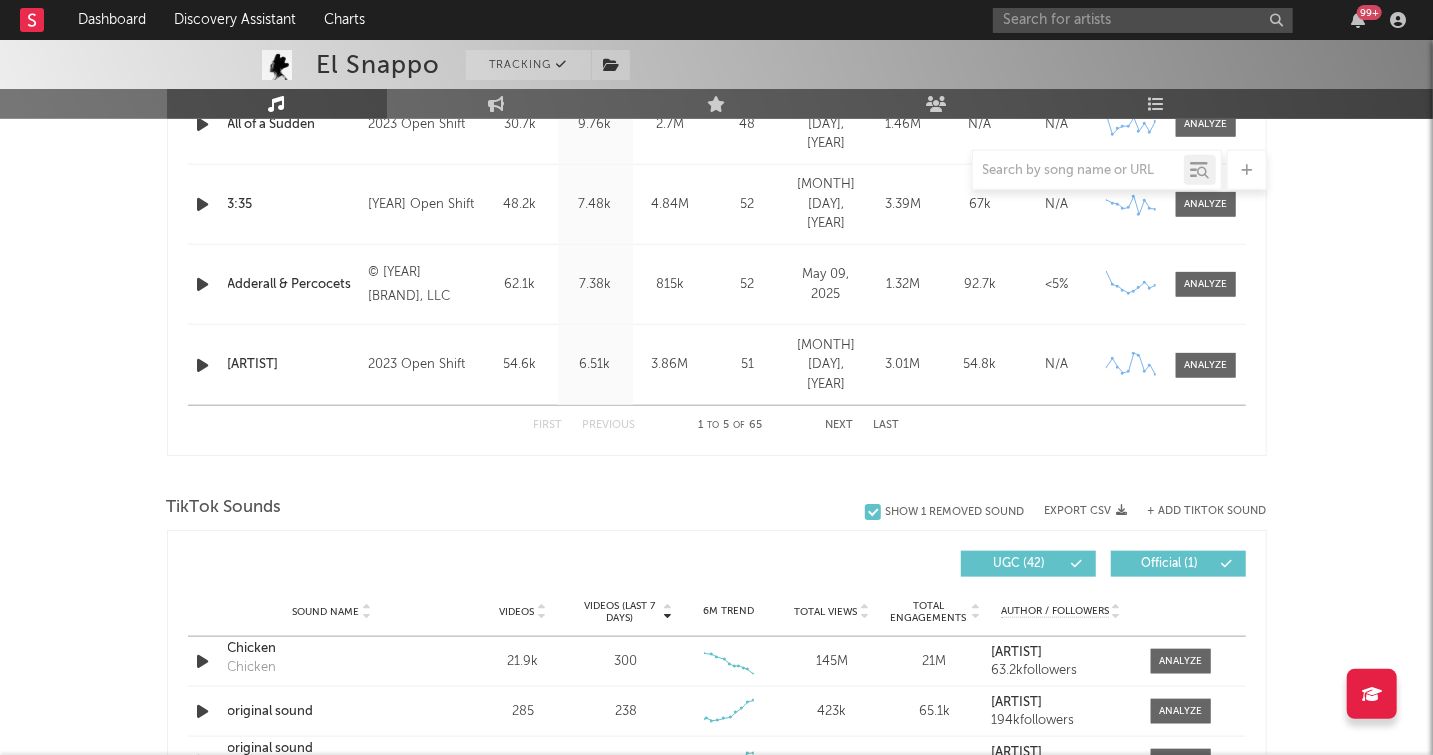 click on "+ Add TikTok Sound" at bounding box center (1207, 511) 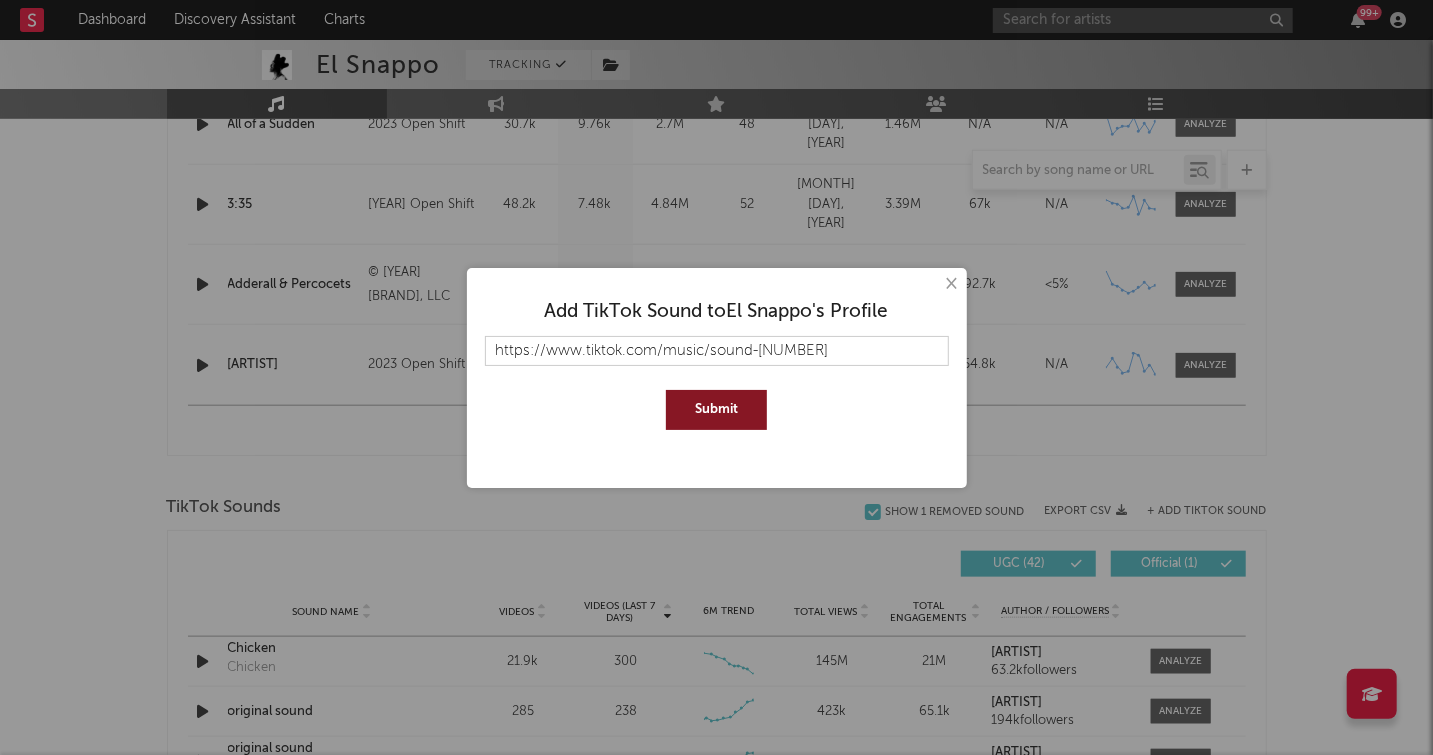type on "https://www.tiktok.com/music/sound-[NUMBER]" 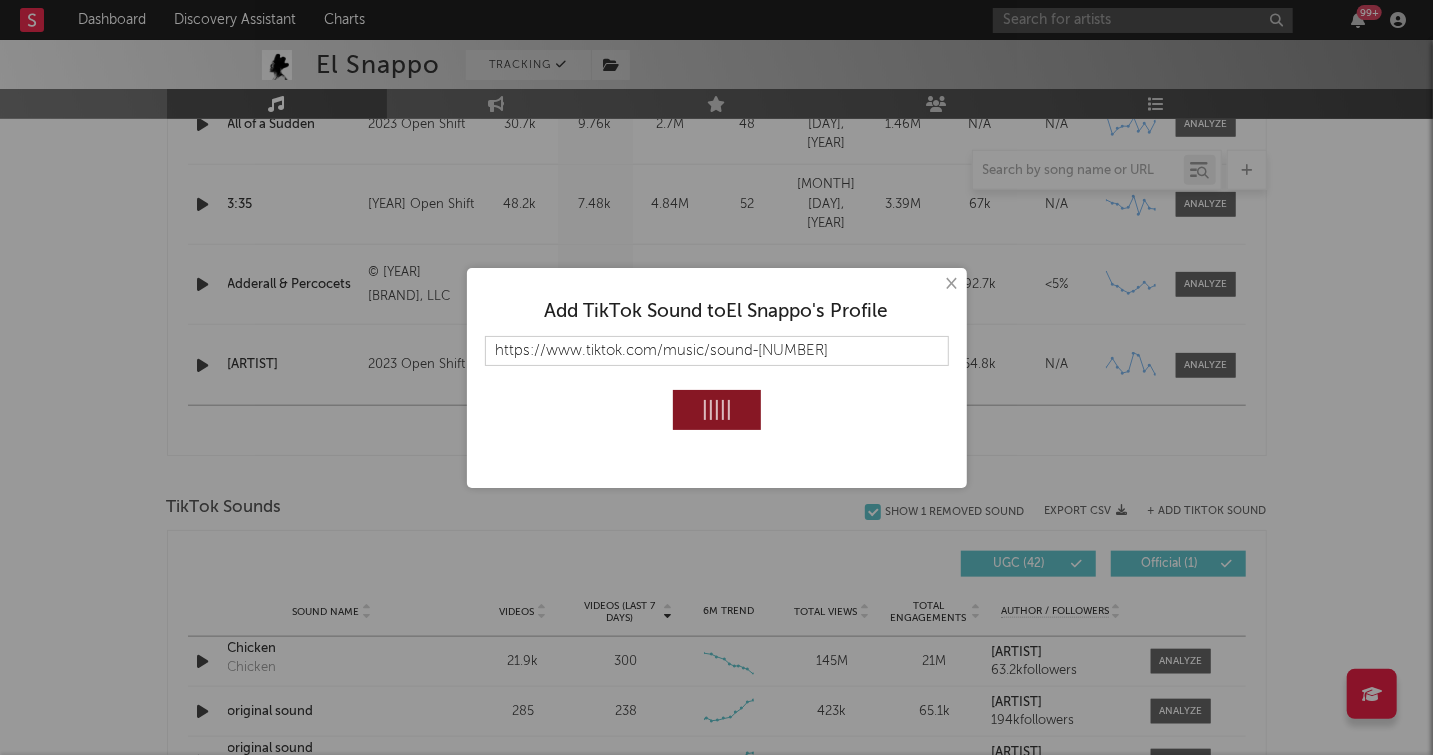 type 